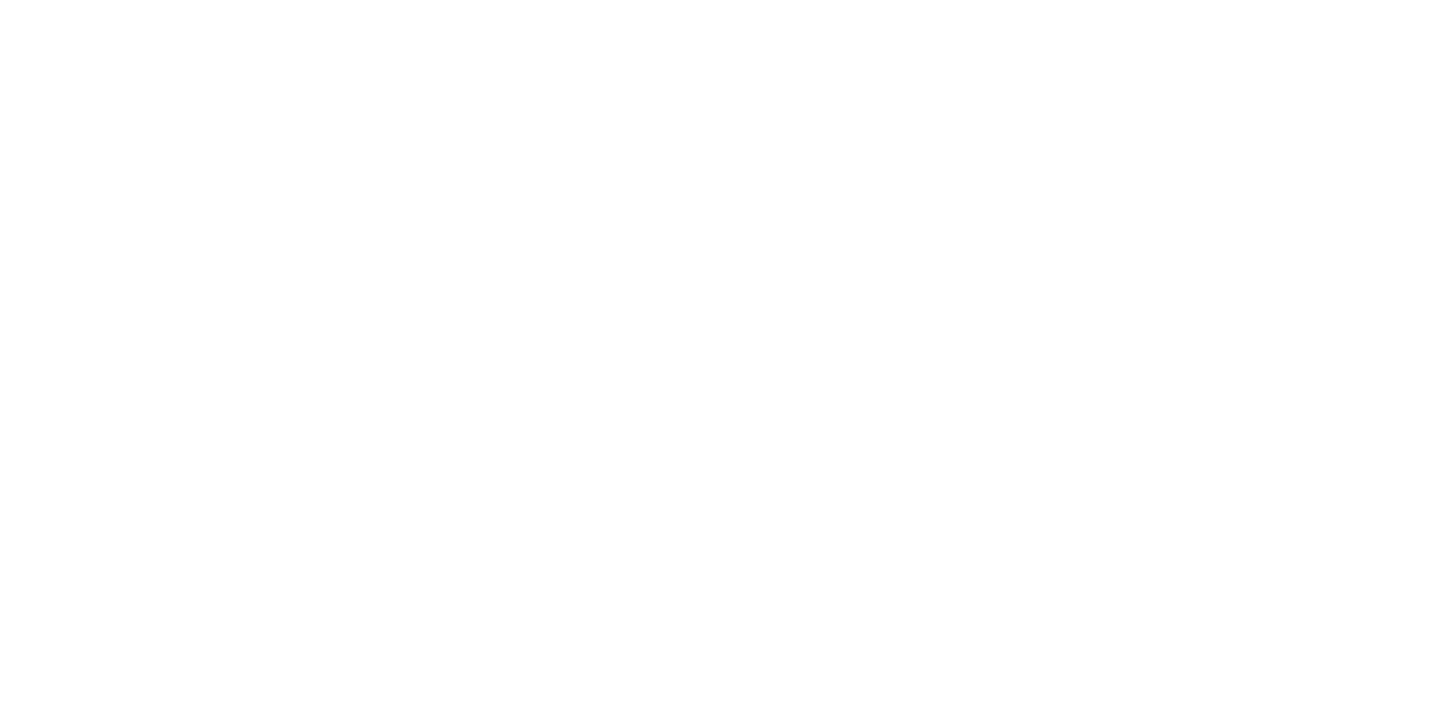 scroll, scrollTop: 0, scrollLeft: 0, axis: both 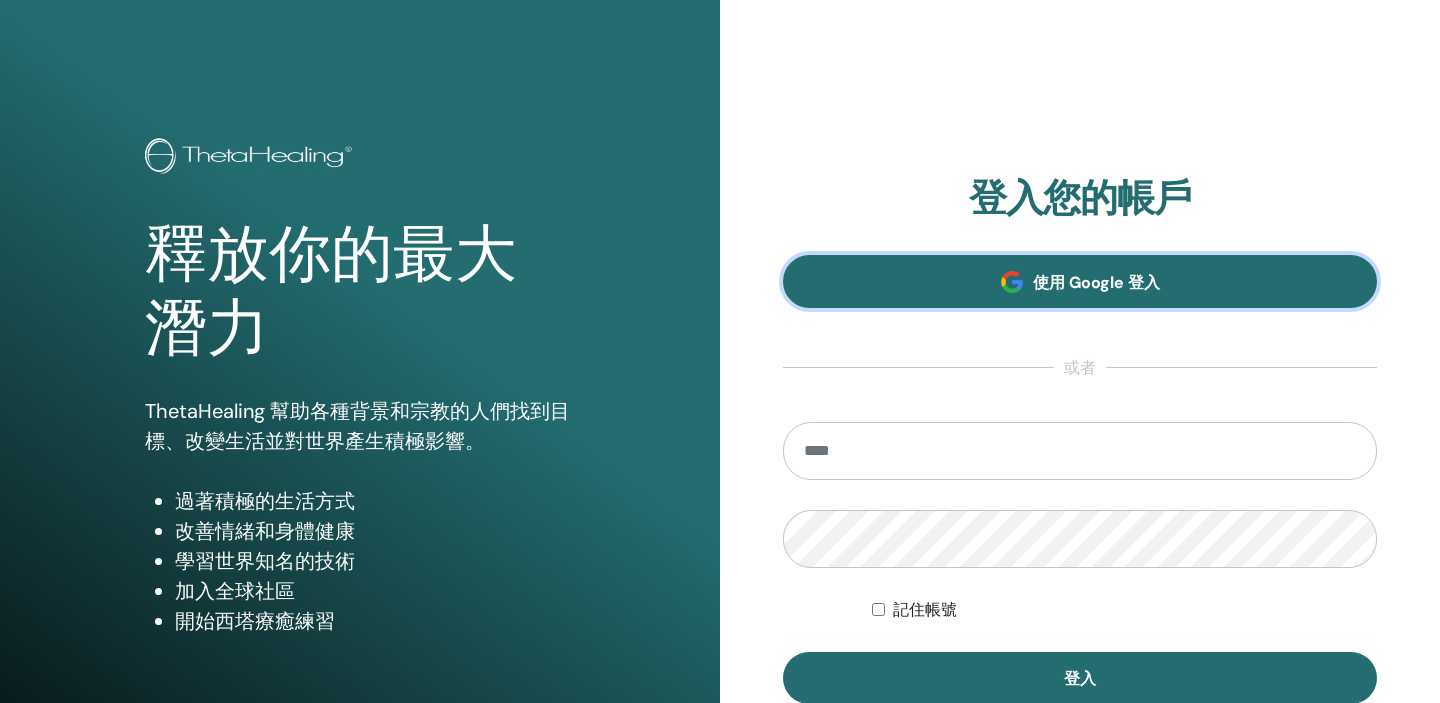 click on "使用 Google 登入" at bounding box center (1080, 281) 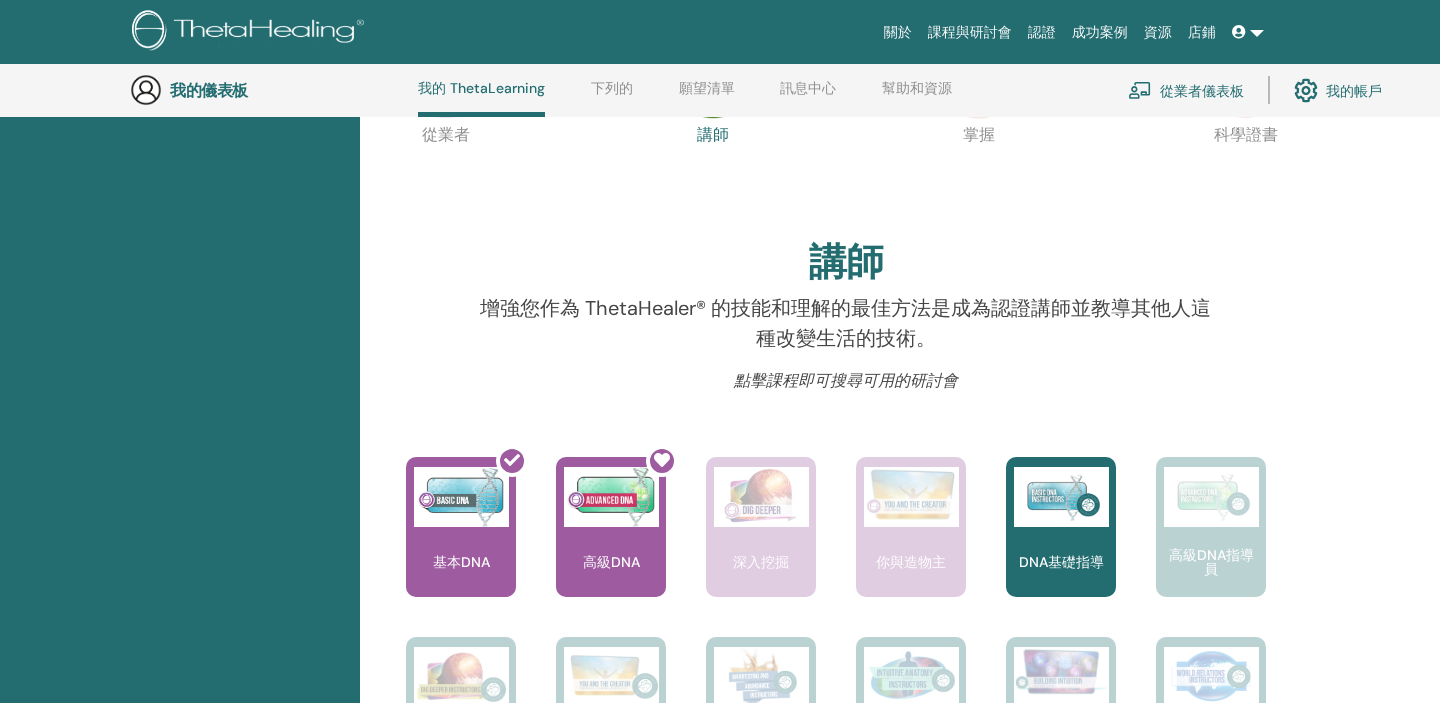 scroll, scrollTop: 534, scrollLeft: 0, axis: vertical 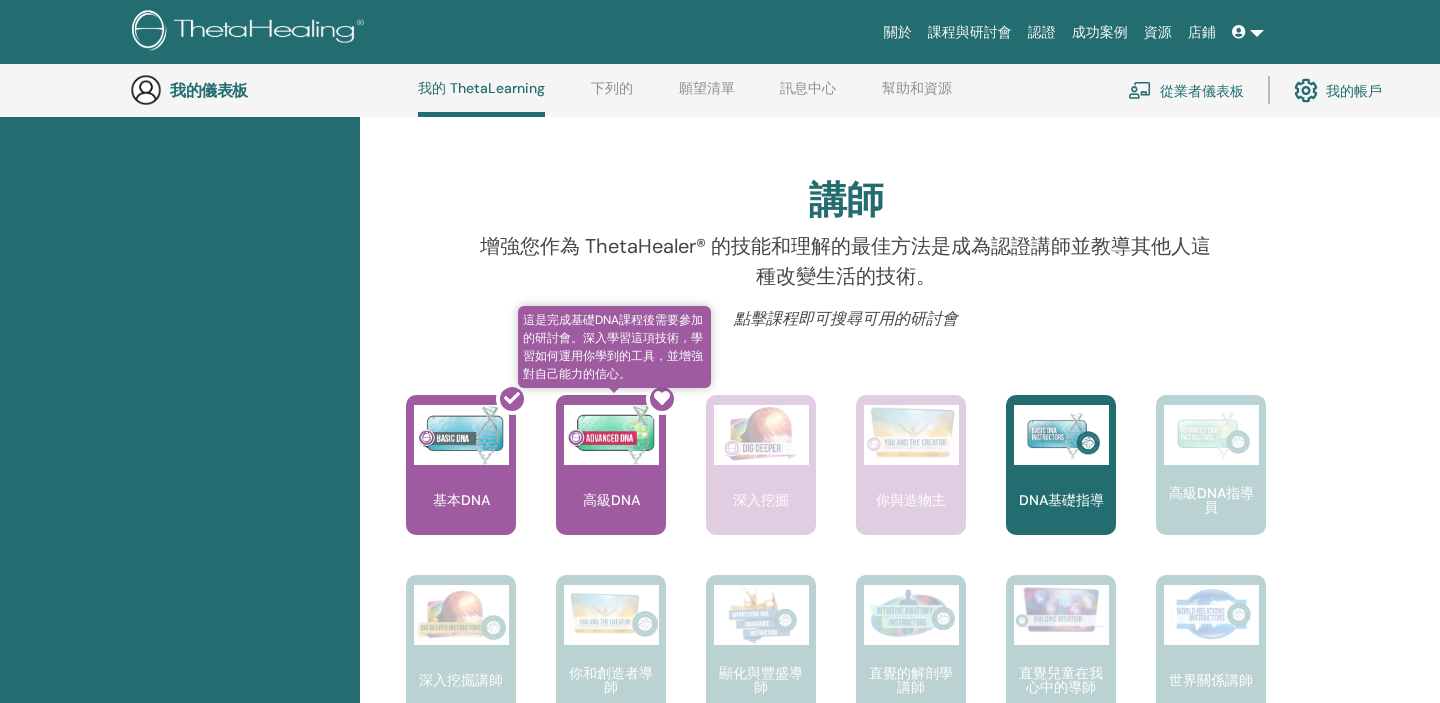 click at bounding box center [623, 473] 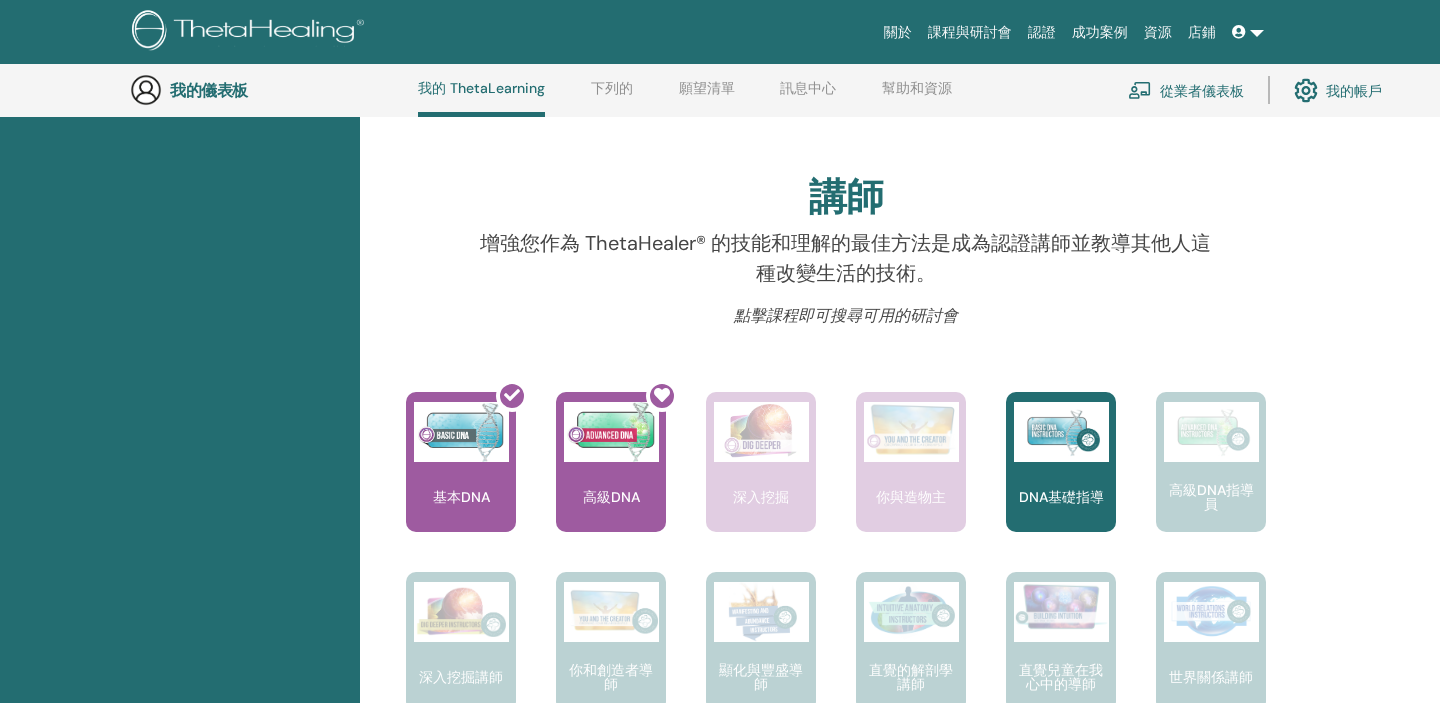 scroll, scrollTop: 547, scrollLeft: 0, axis: vertical 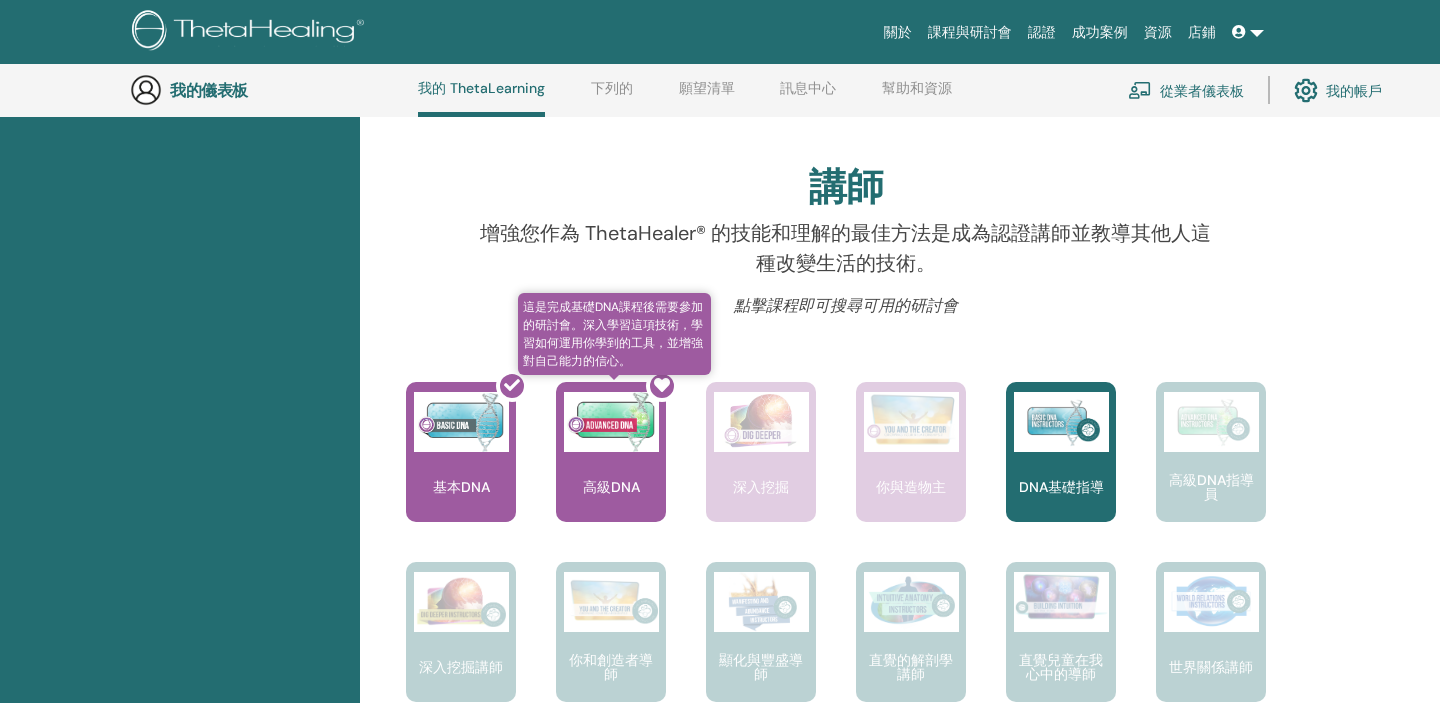 click at bounding box center [623, 460] 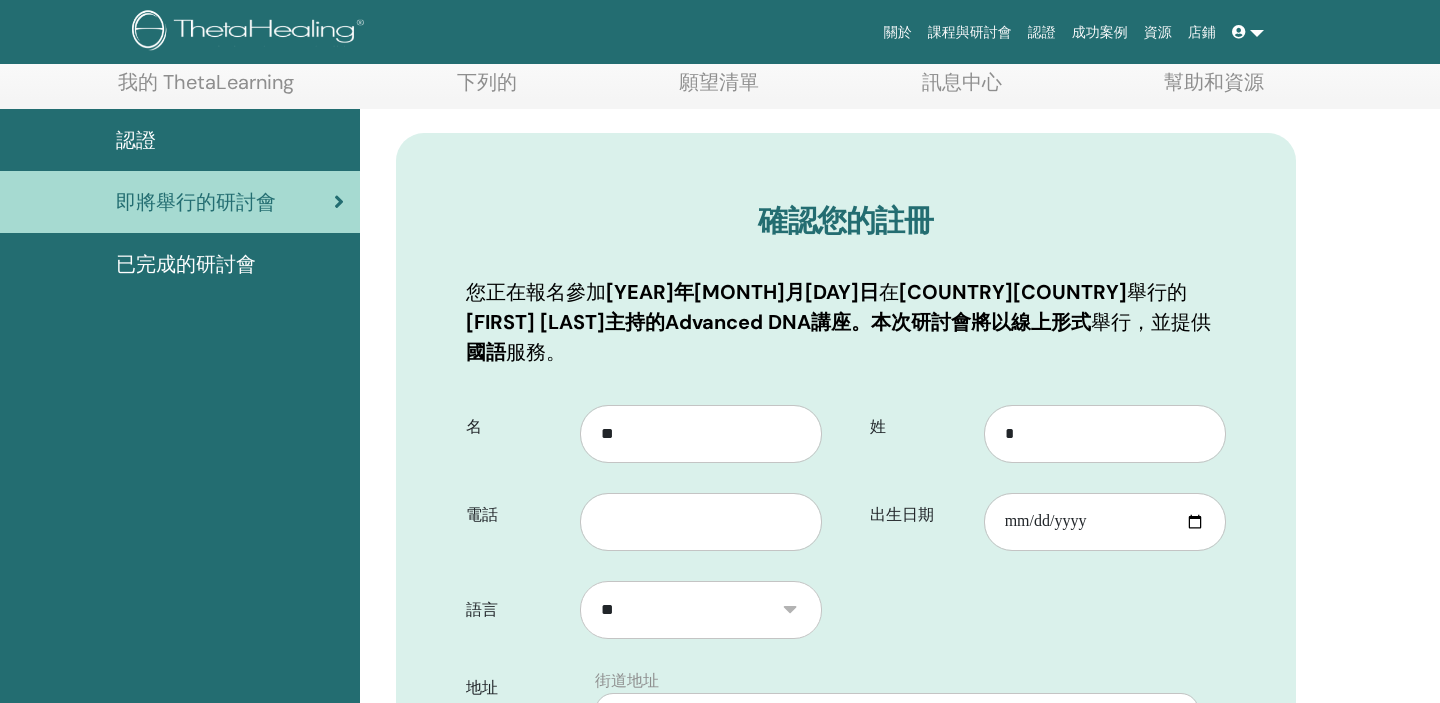 scroll, scrollTop: 111, scrollLeft: 0, axis: vertical 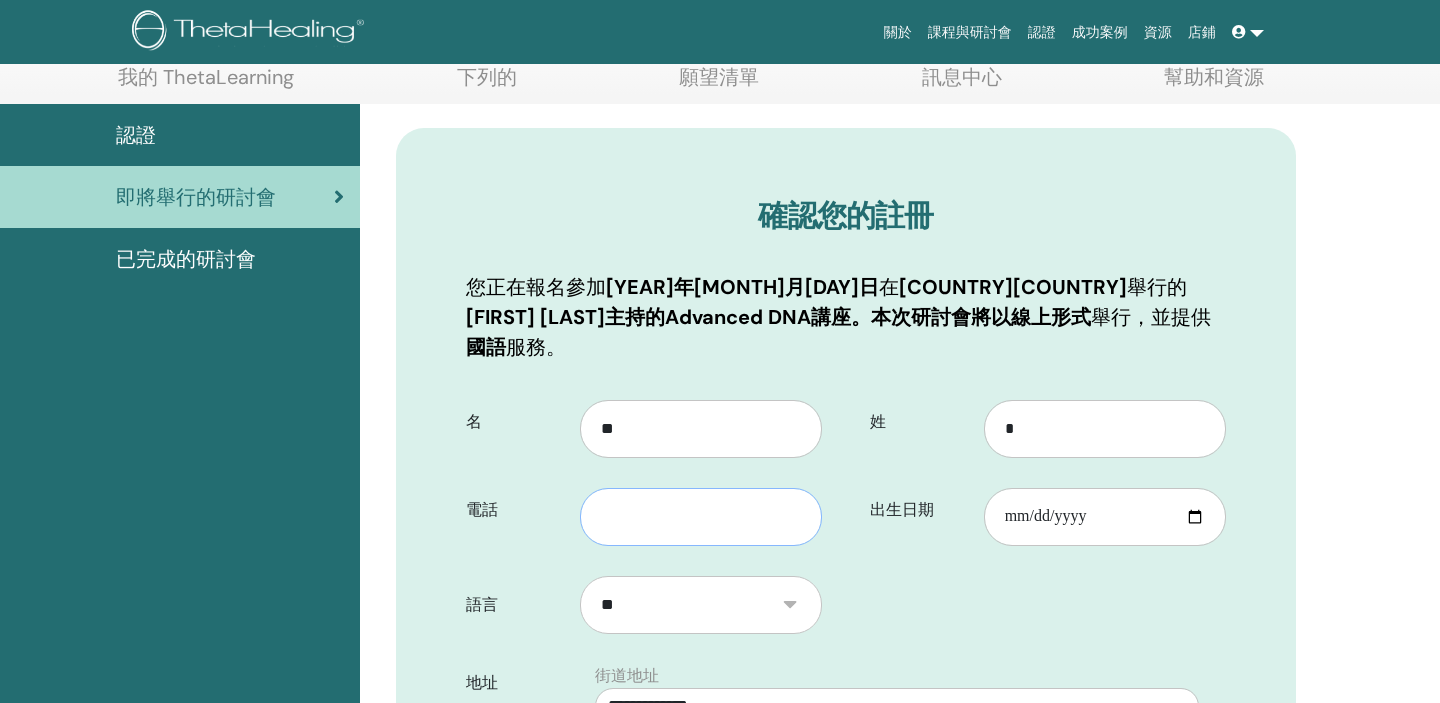click at bounding box center (701, 517) 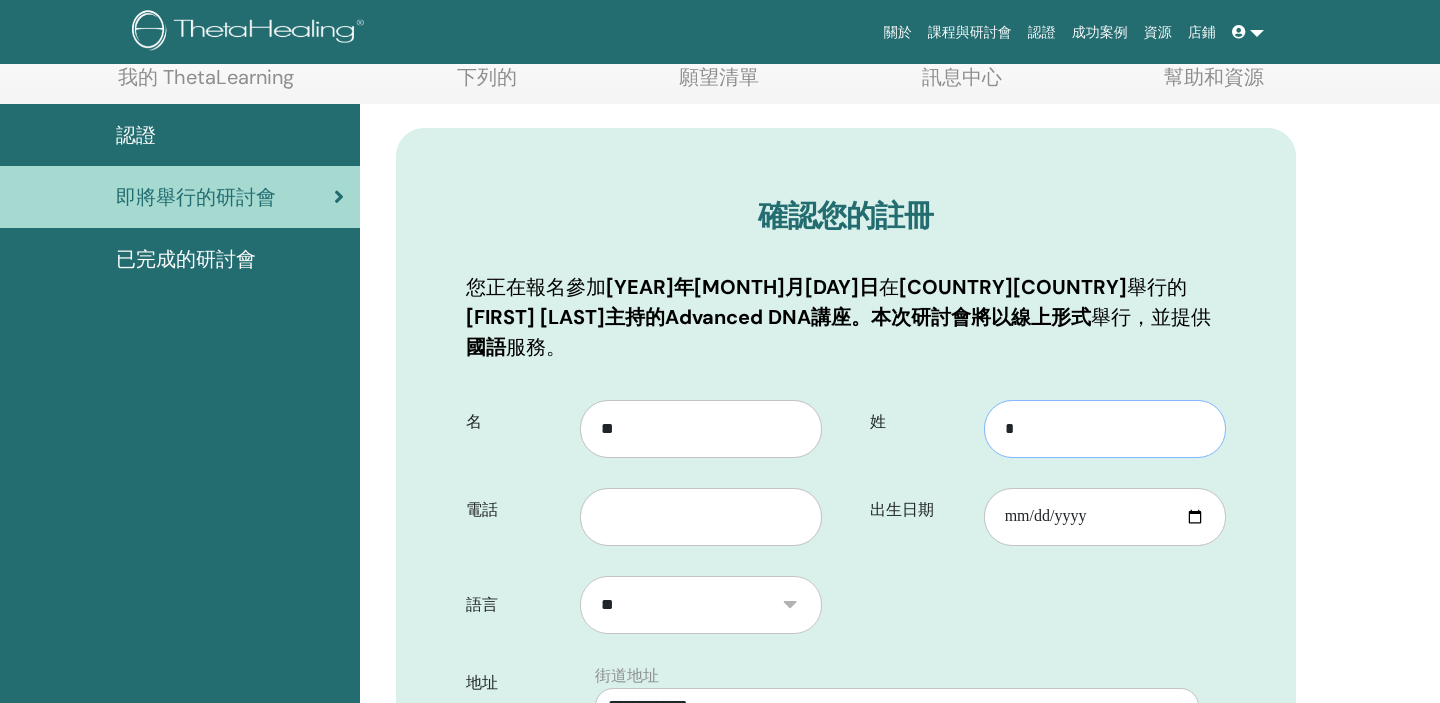 click on "*" at bounding box center [1105, 429] 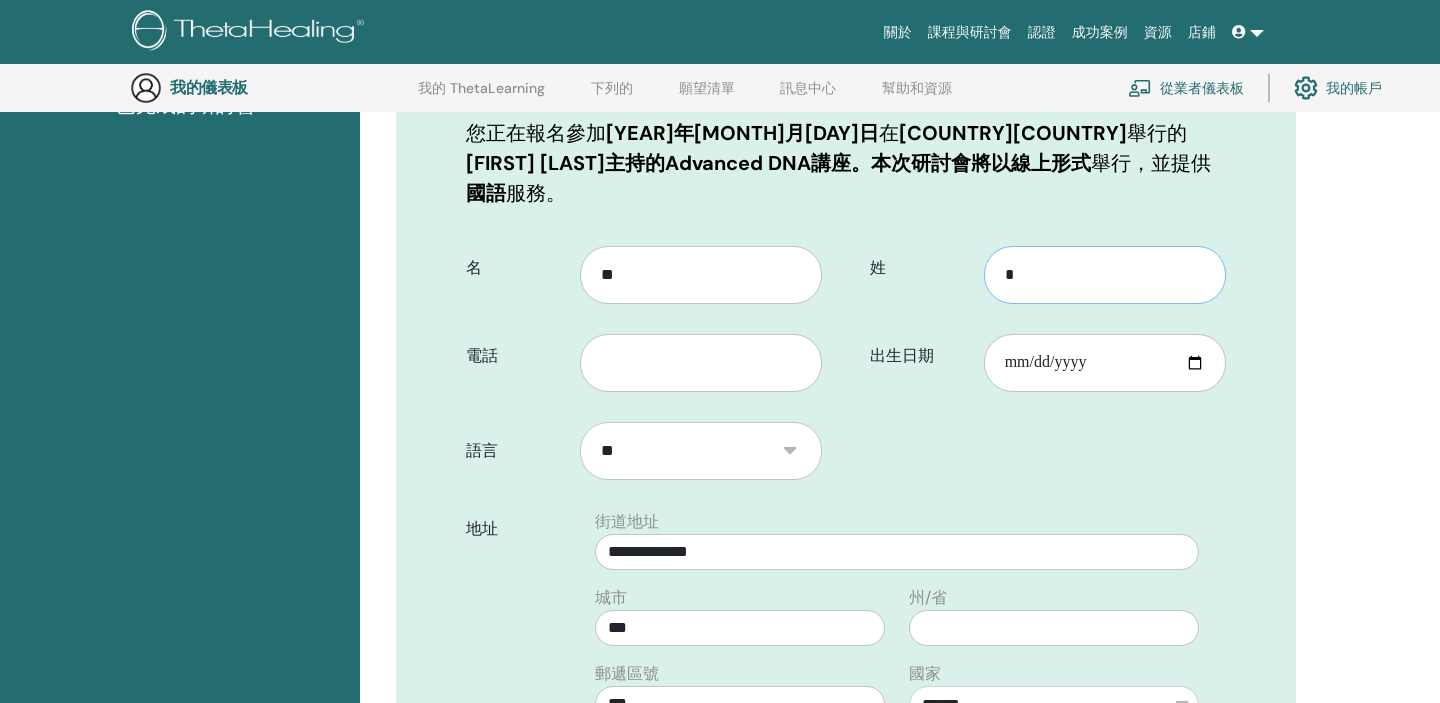 scroll, scrollTop: 352, scrollLeft: 0, axis: vertical 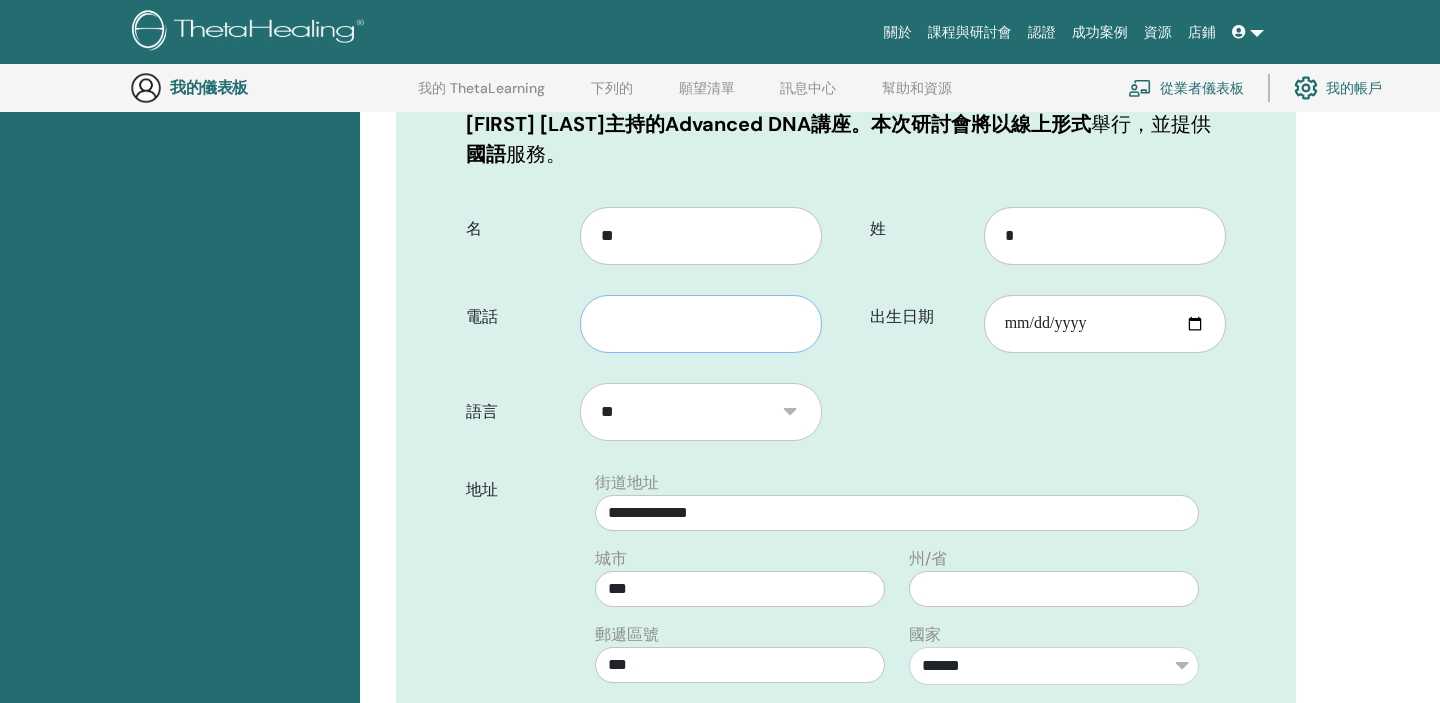 click at bounding box center (701, 324) 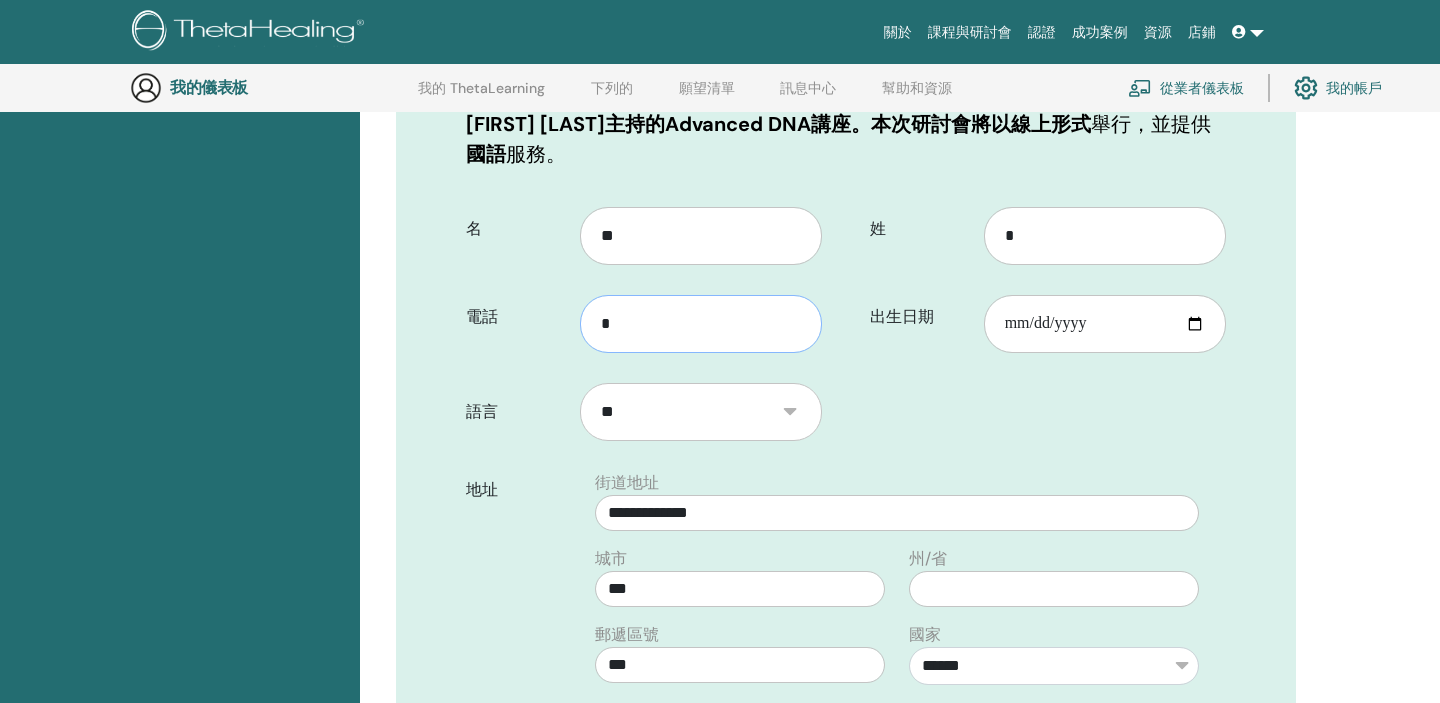 type on "*" 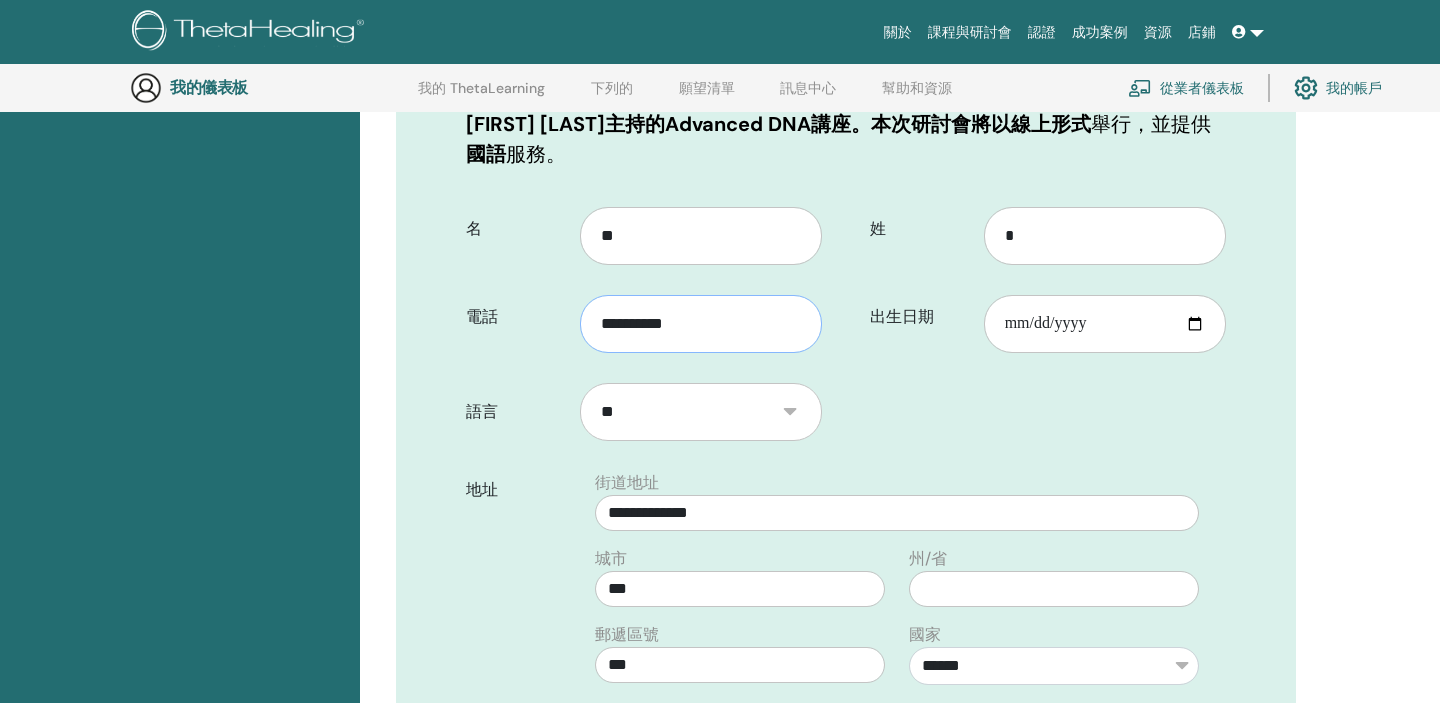 type on "**********" 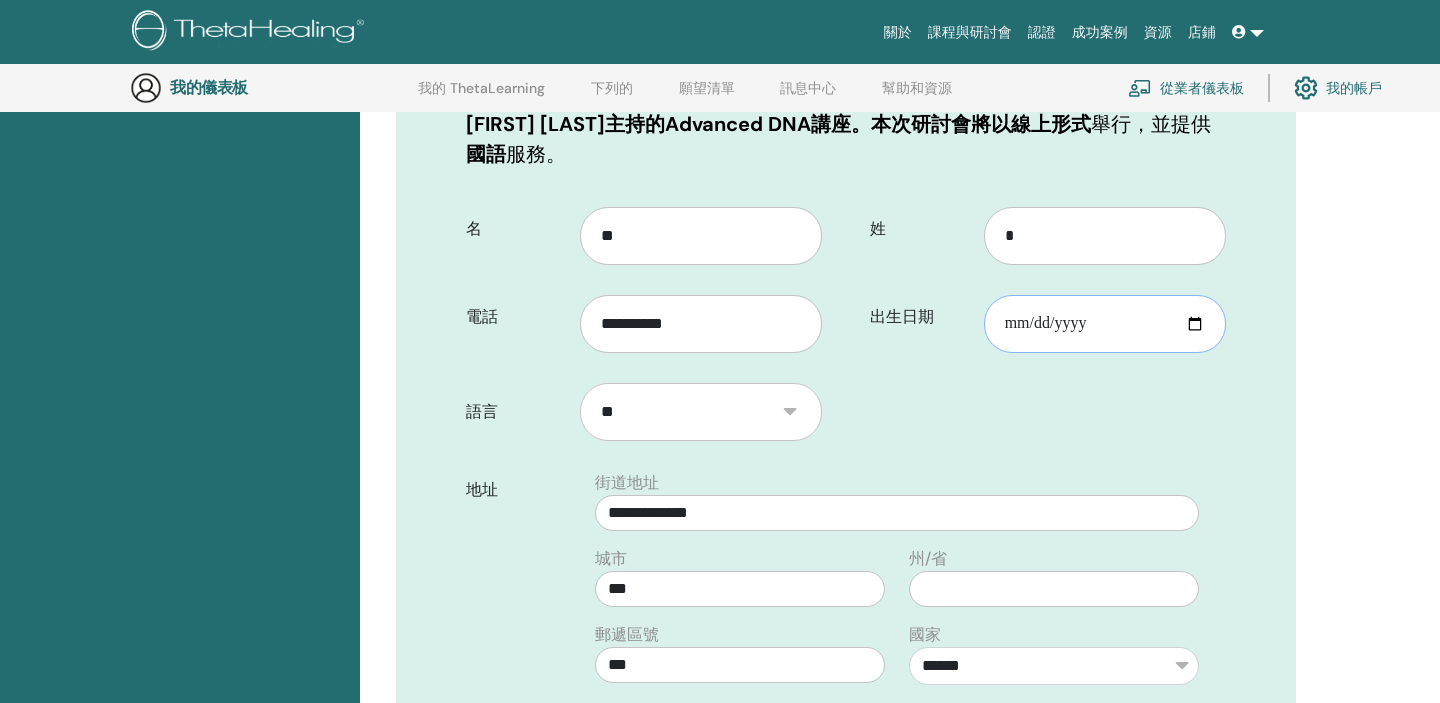 click on "出生日期" at bounding box center [1105, 324] 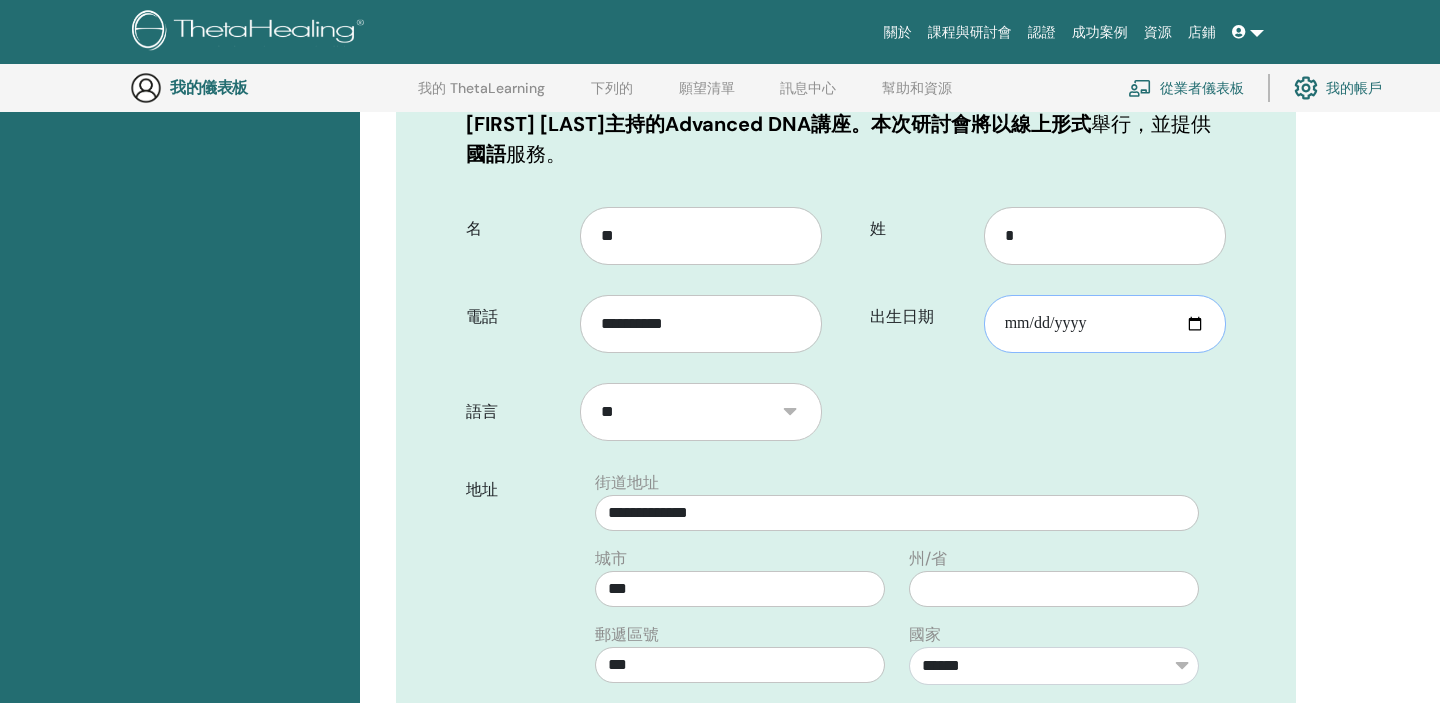click on "出生日期" at bounding box center [1105, 324] 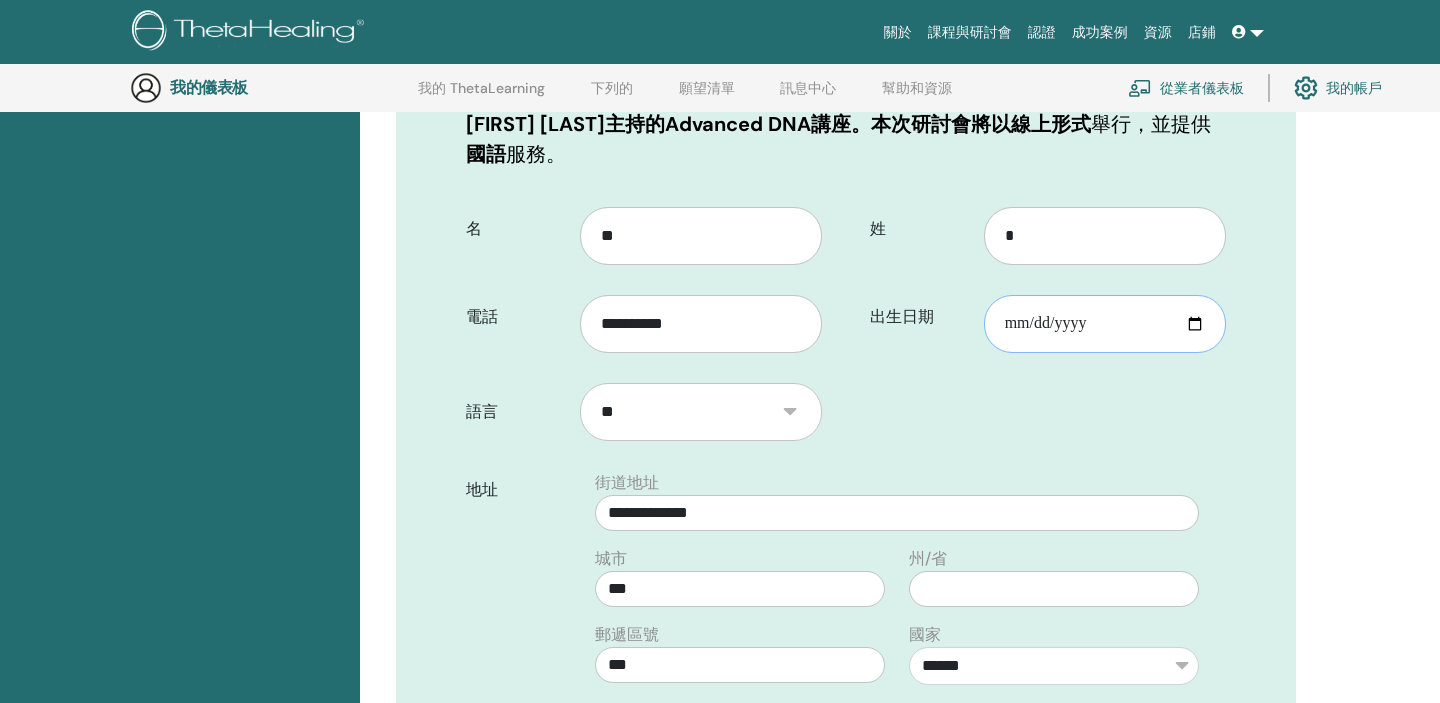 type on "**********" 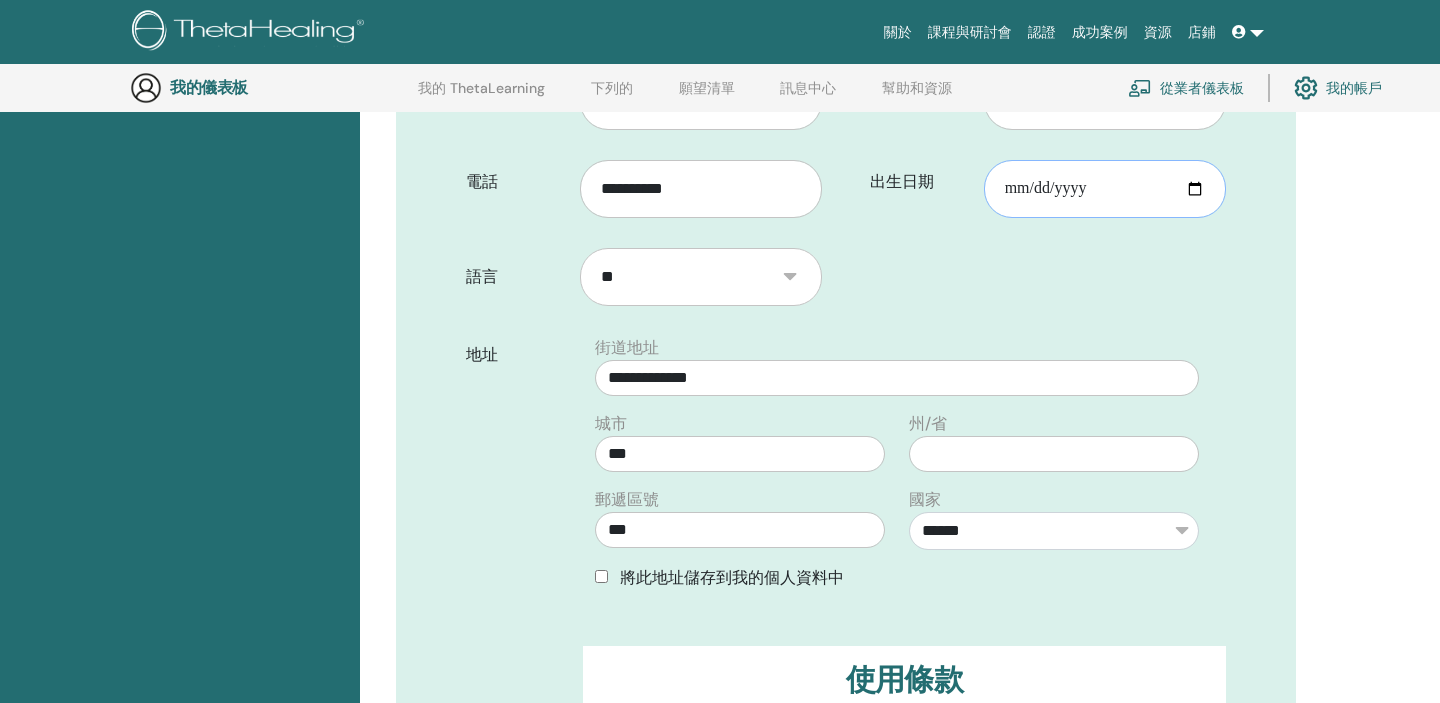 scroll, scrollTop: 584, scrollLeft: 0, axis: vertical 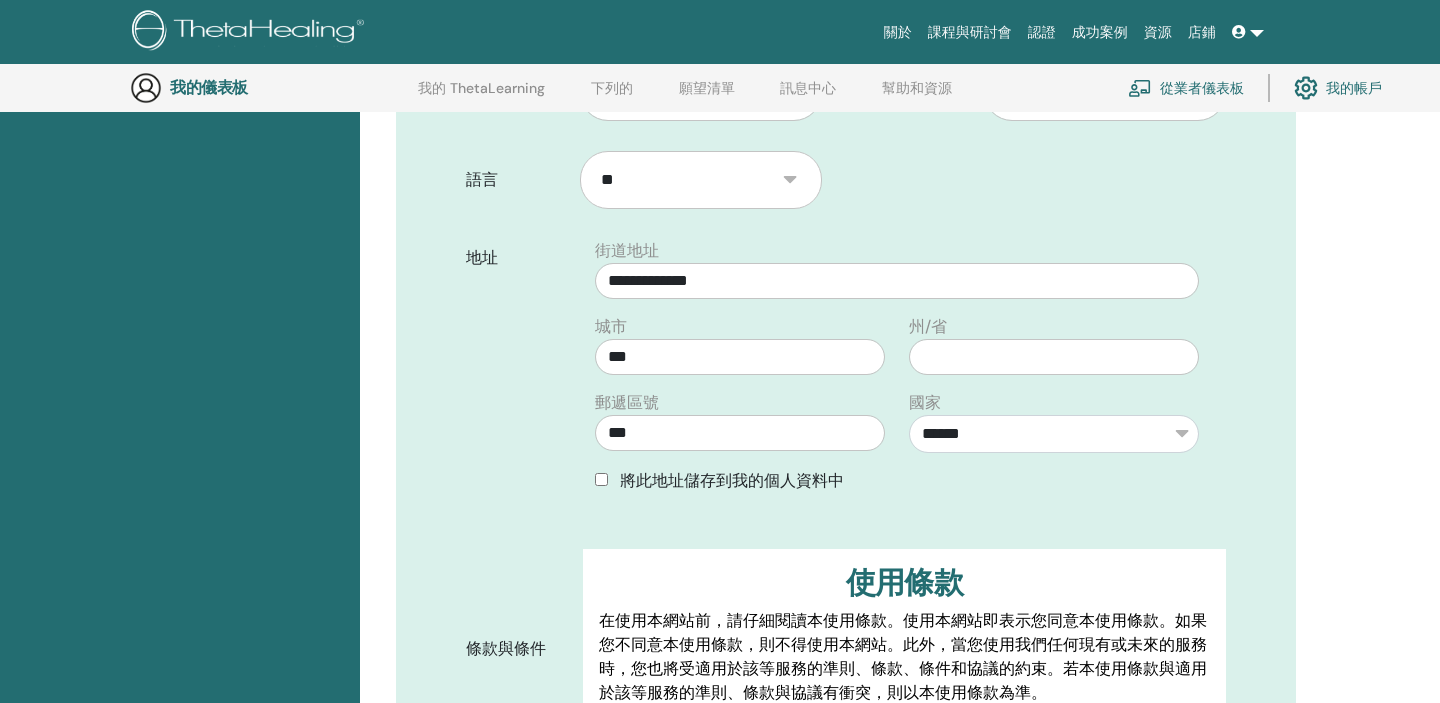 click on "**********" at bounding box center (897, 374) 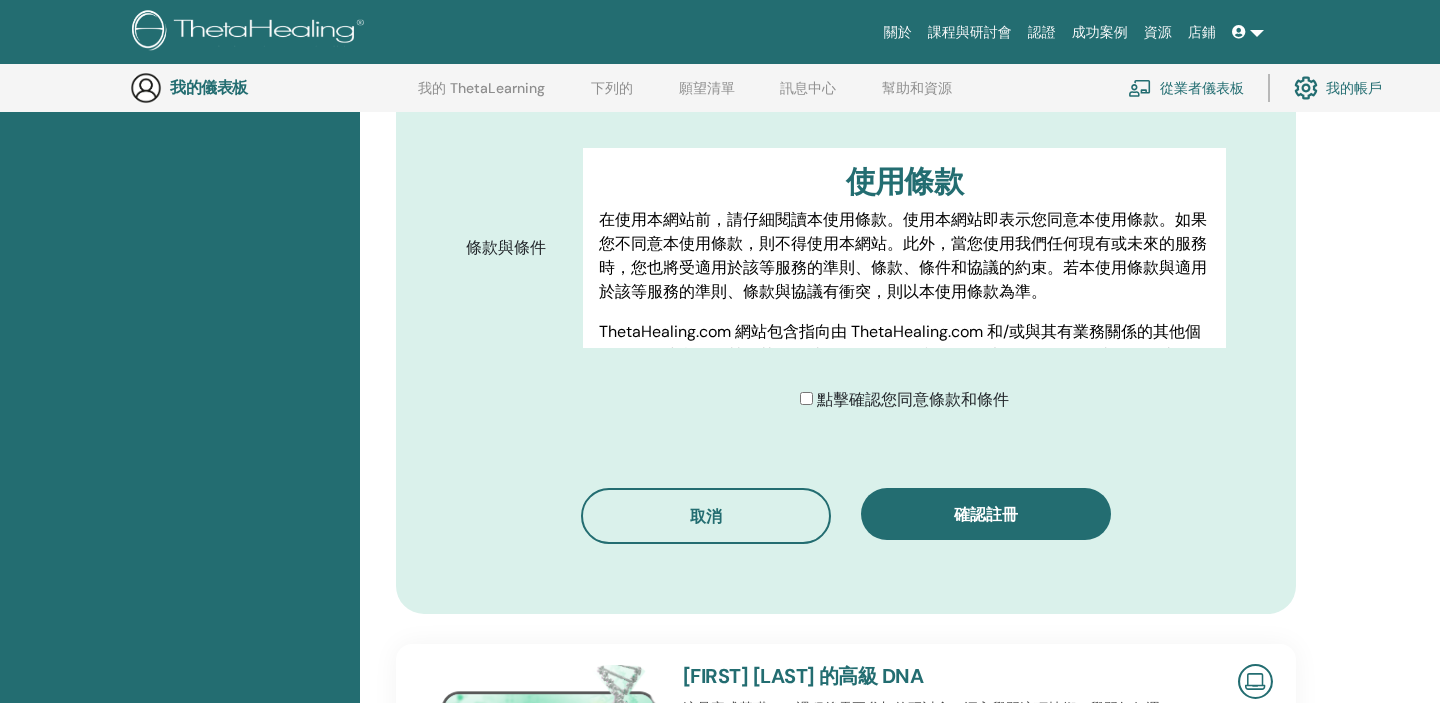 scroll, scrollTop: 966, scrollLeft: 0, axis: vertical 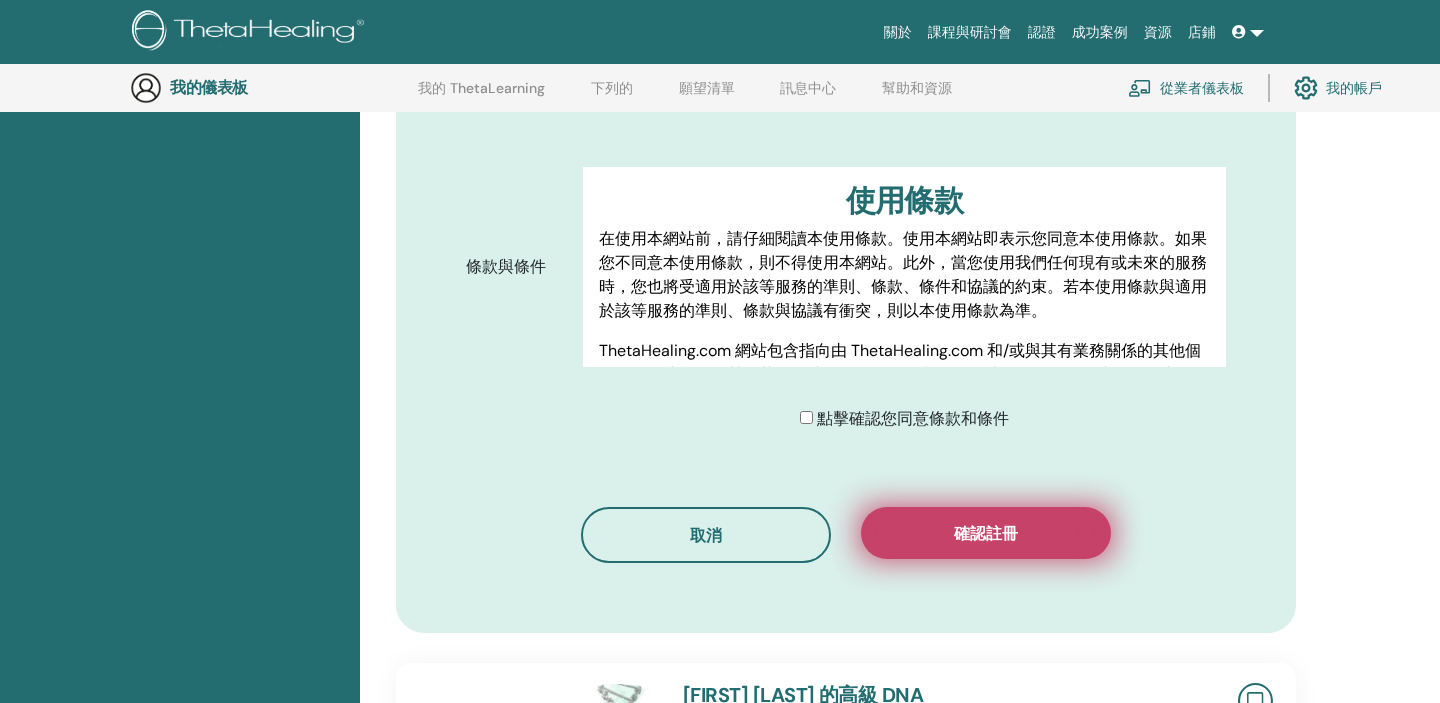 click on "確認註冊" at bounding box center (986, 533) 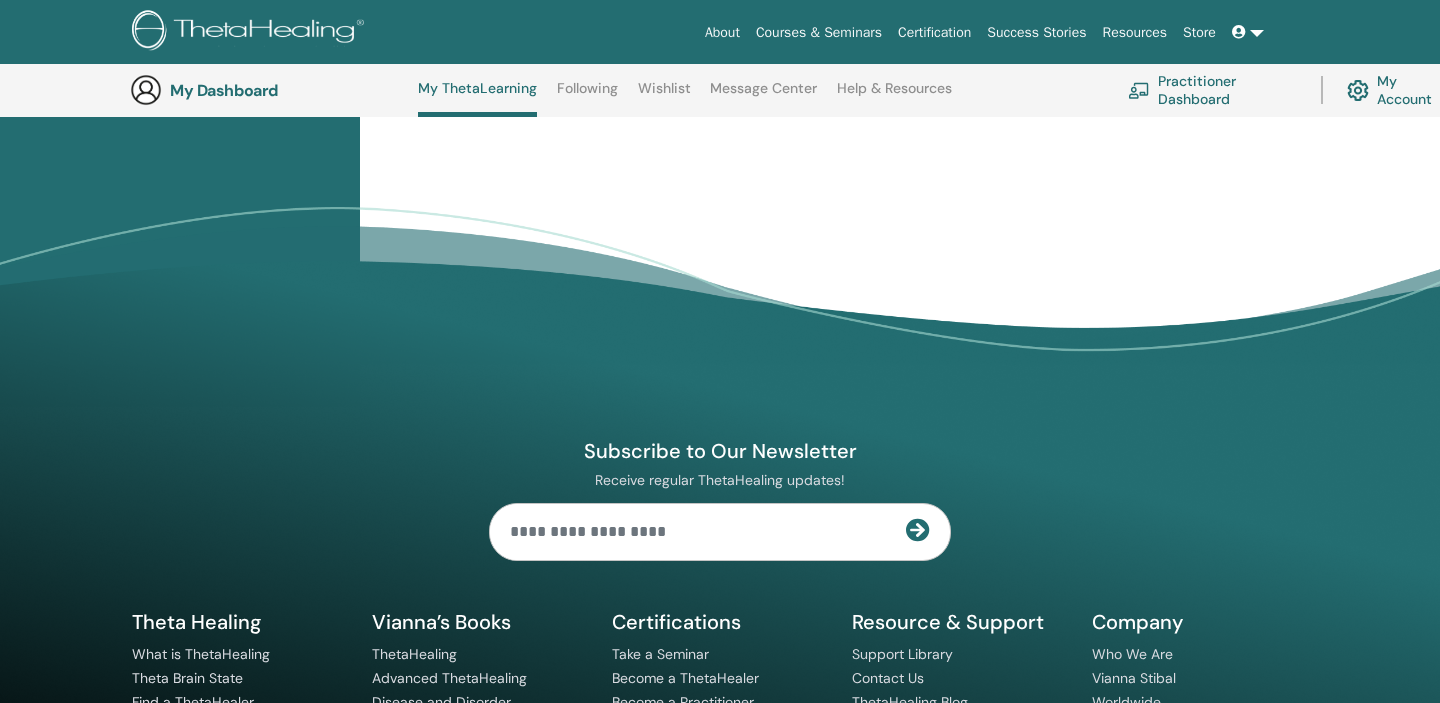 scroll, scrollTop: 0, scrollLeft: 0, axis: both 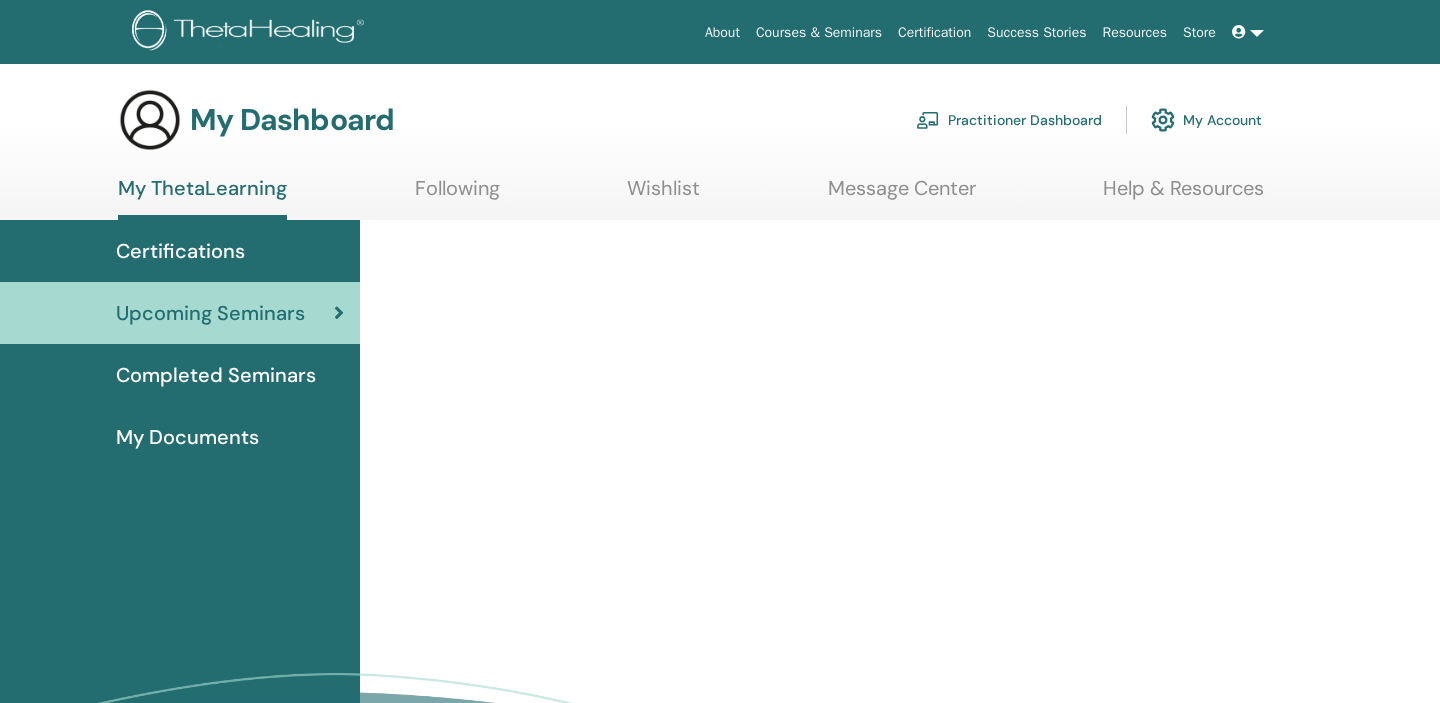 click on "Completed Seminars" at bounding box center (216, 375) 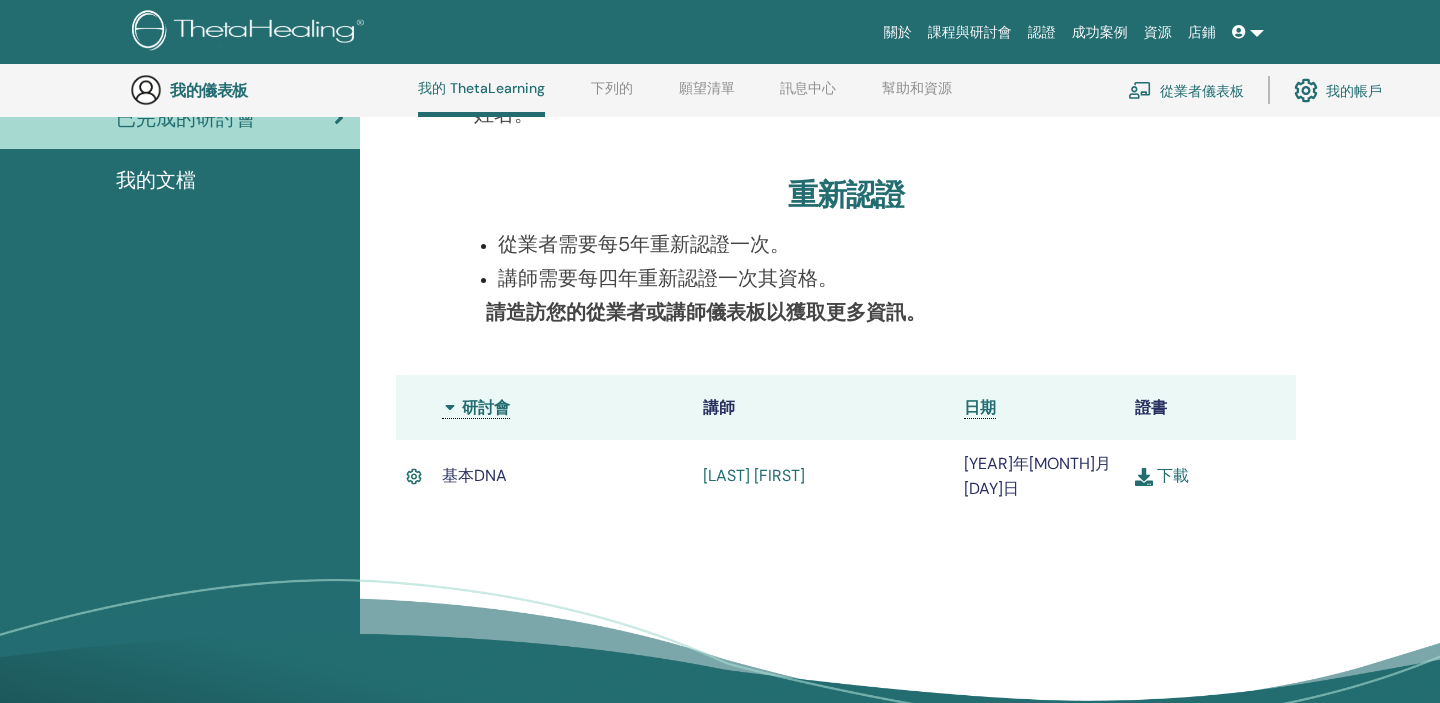 scroll, scrollTop: 361, scrollLeft: 0, axis: vertical 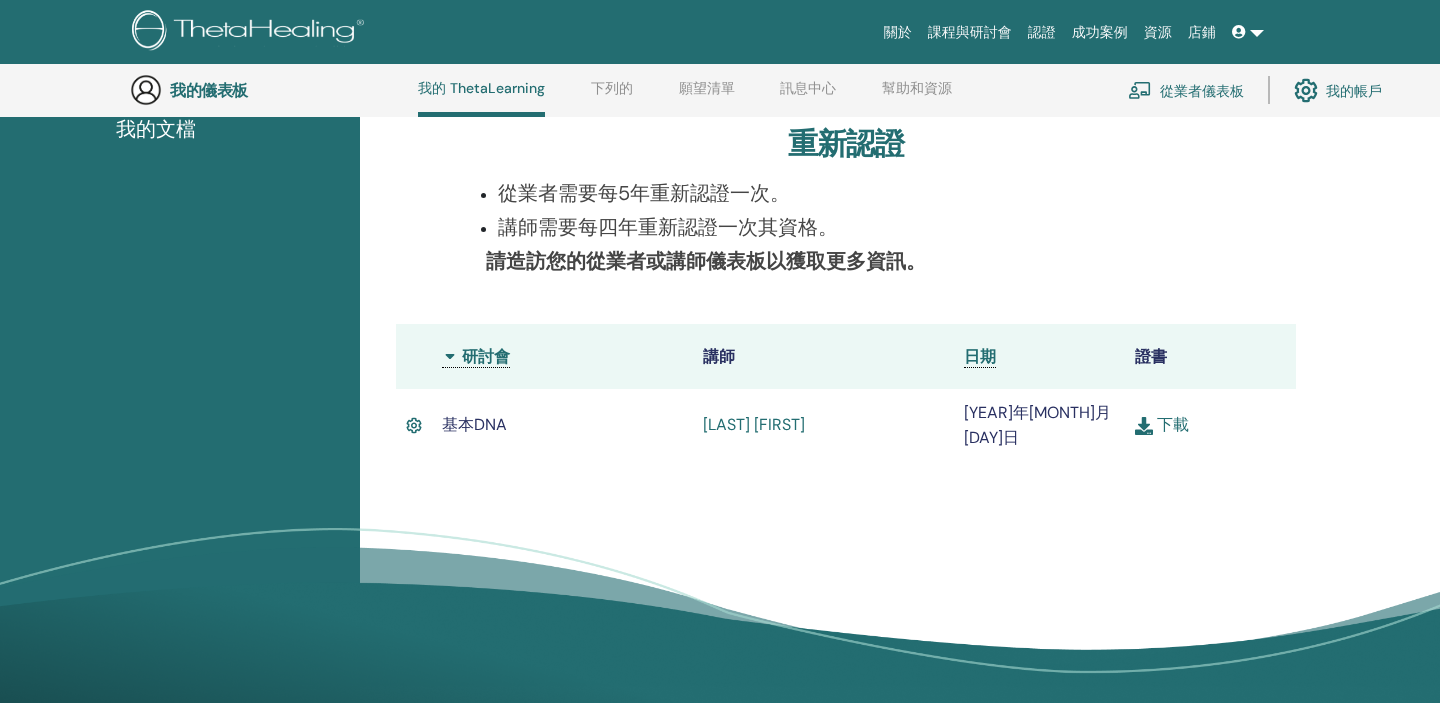 click on "下載" at bounding box center (1173, 424) 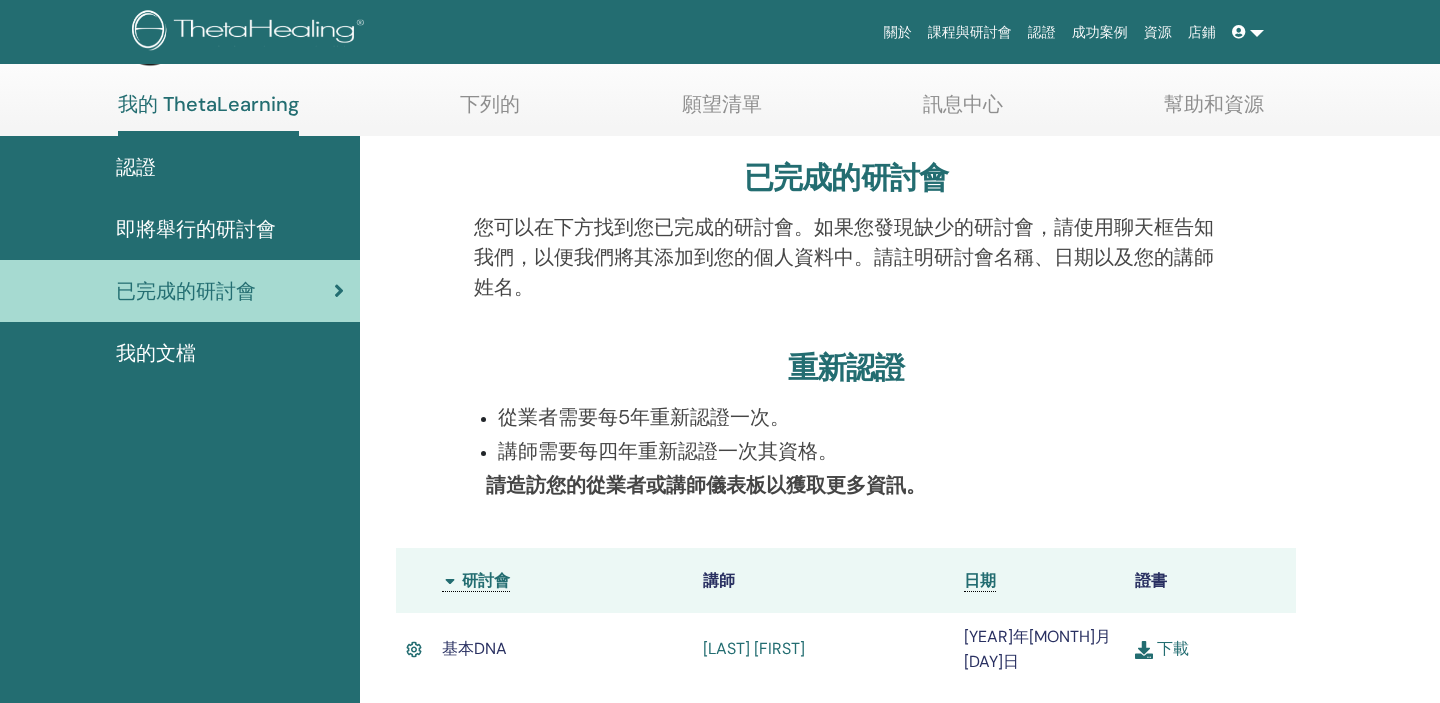 scroll, scrollTop: 18, scrollLeft: 0, axis: vertical 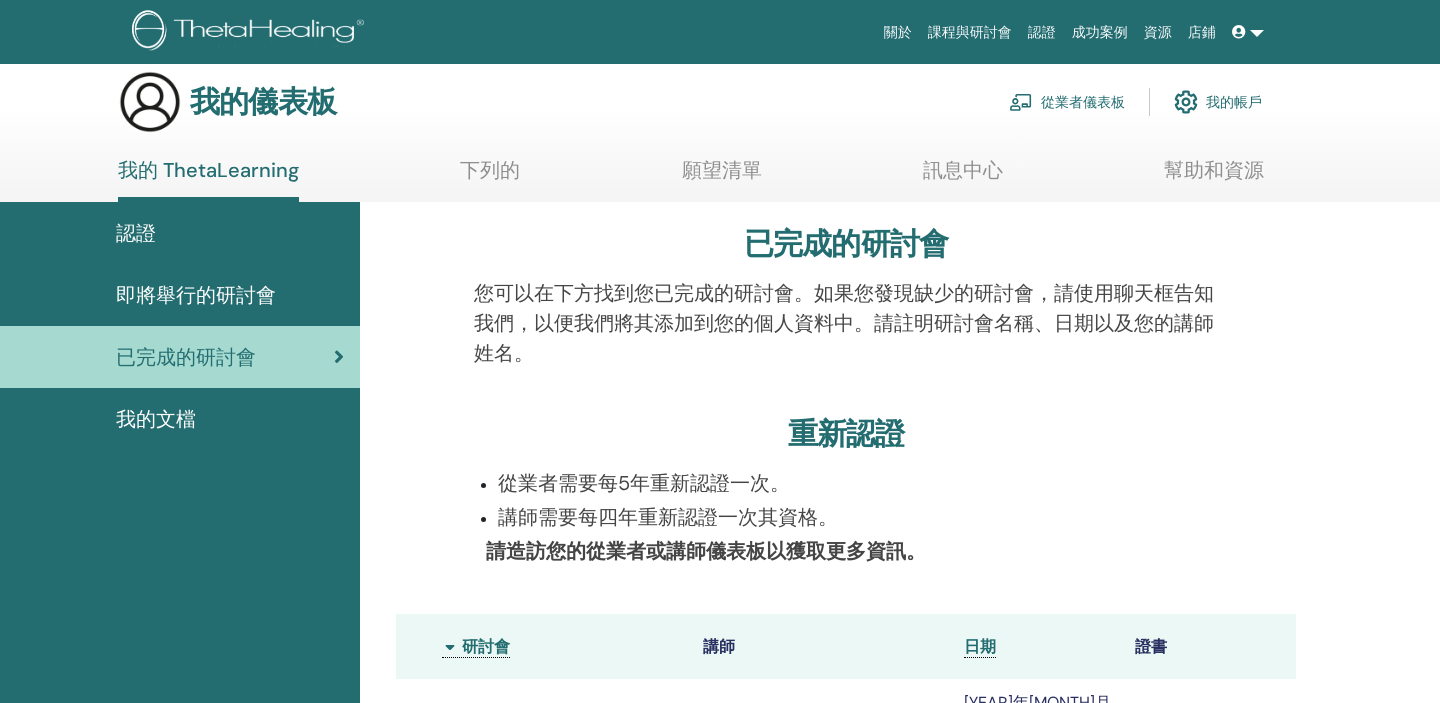 click on "即將舉行的研討會" at bounding box center [180, 295] 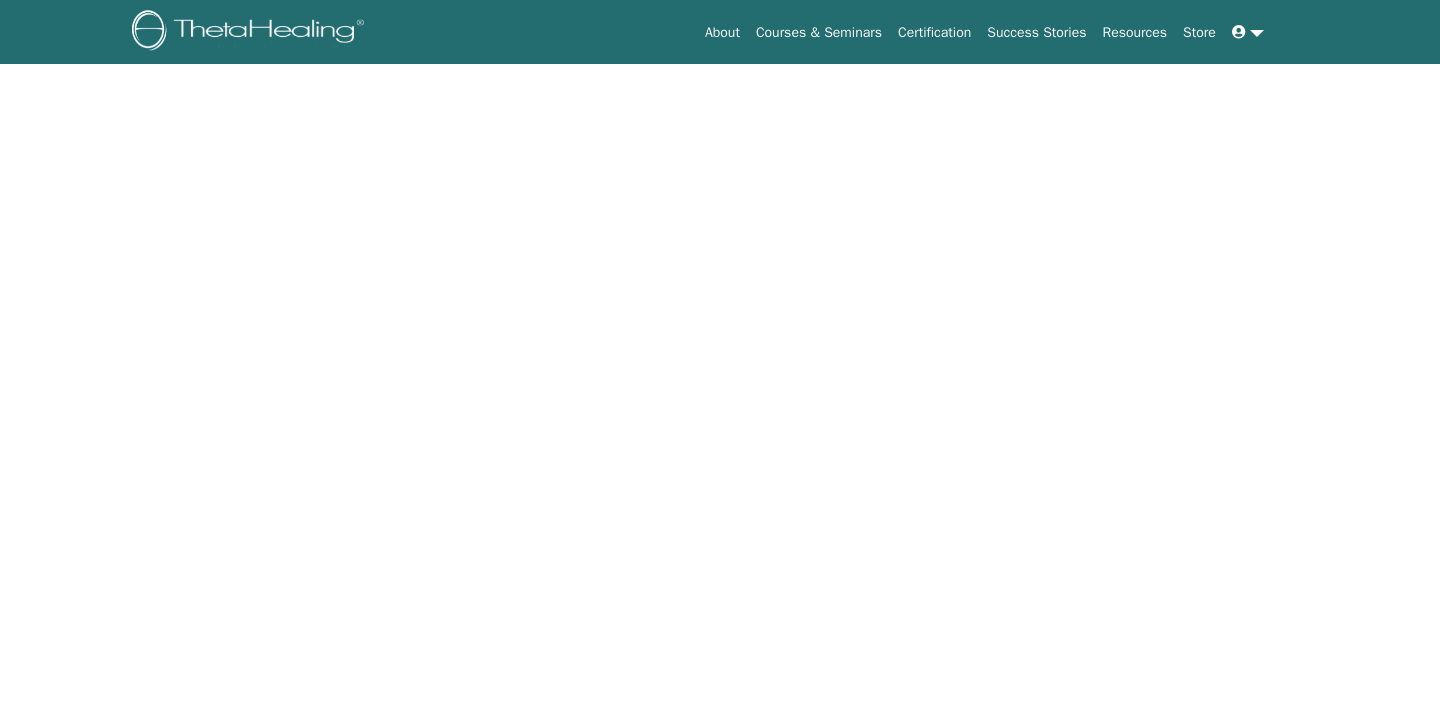 scroll, scrollTop: 0, scrollLeft: 0, axis: both 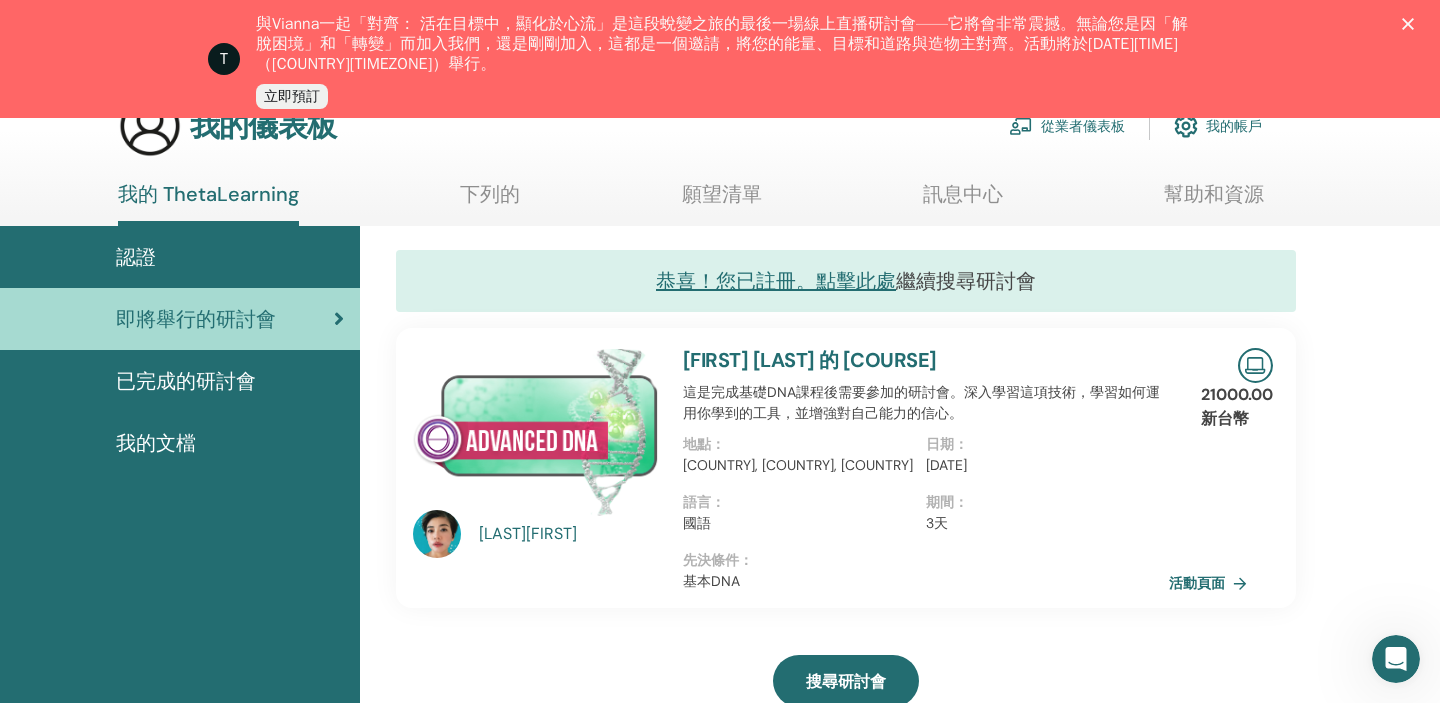 click 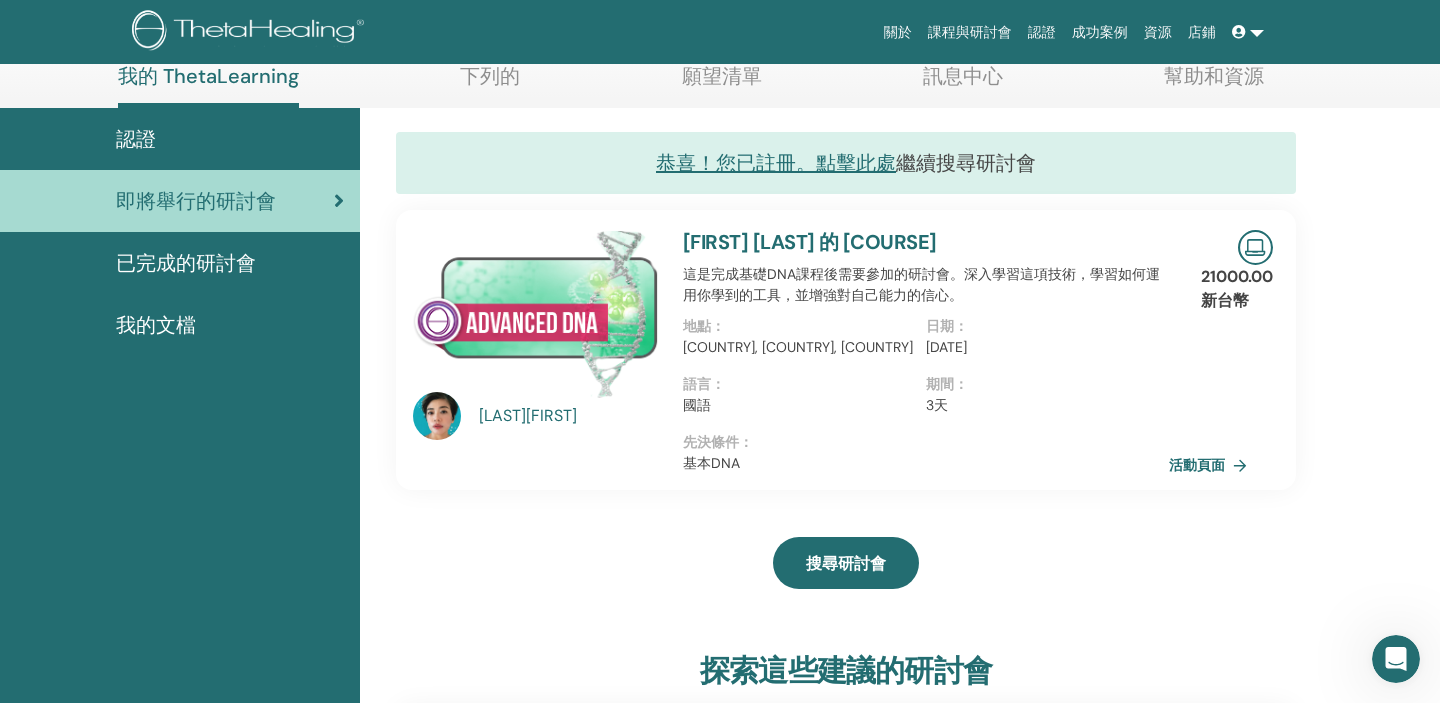 click at bounding box center (437, 416) 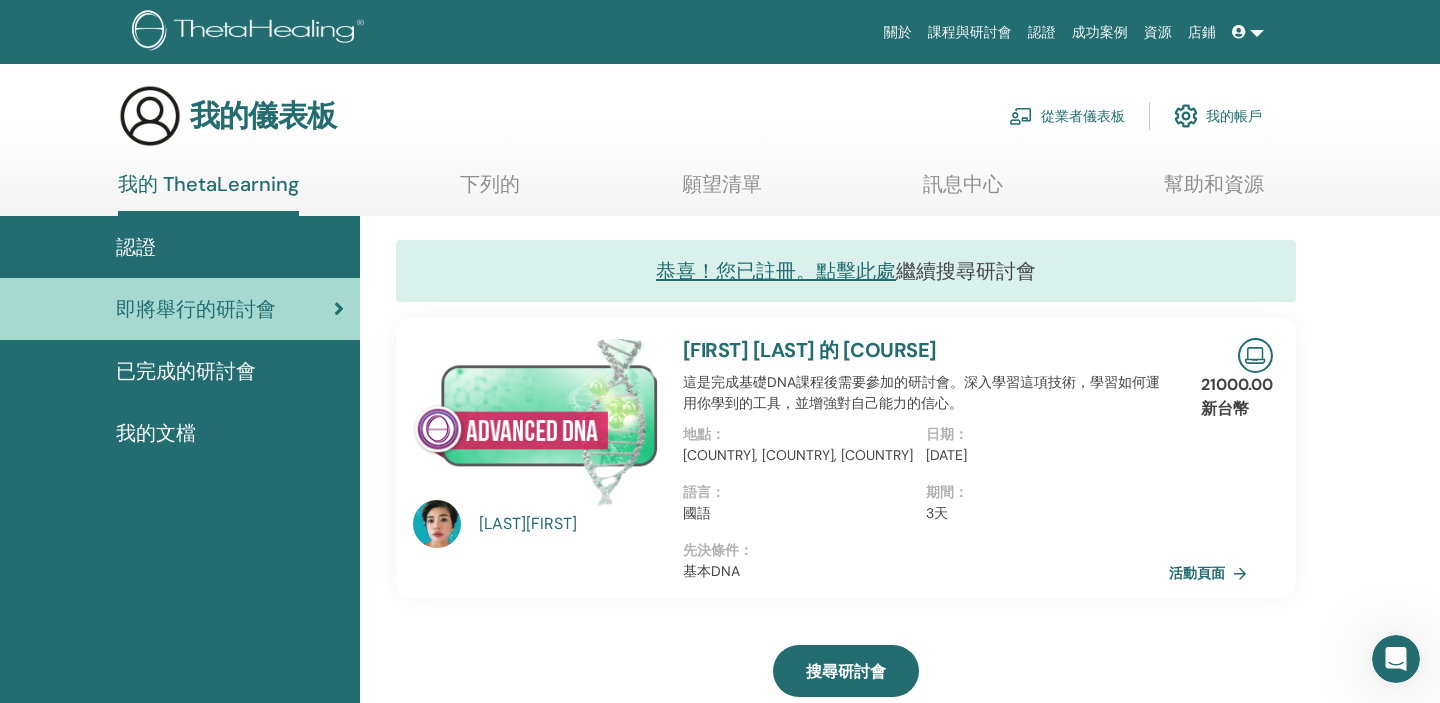 scroll, scrollTop: 0, scrollLeft: 0, axis: both 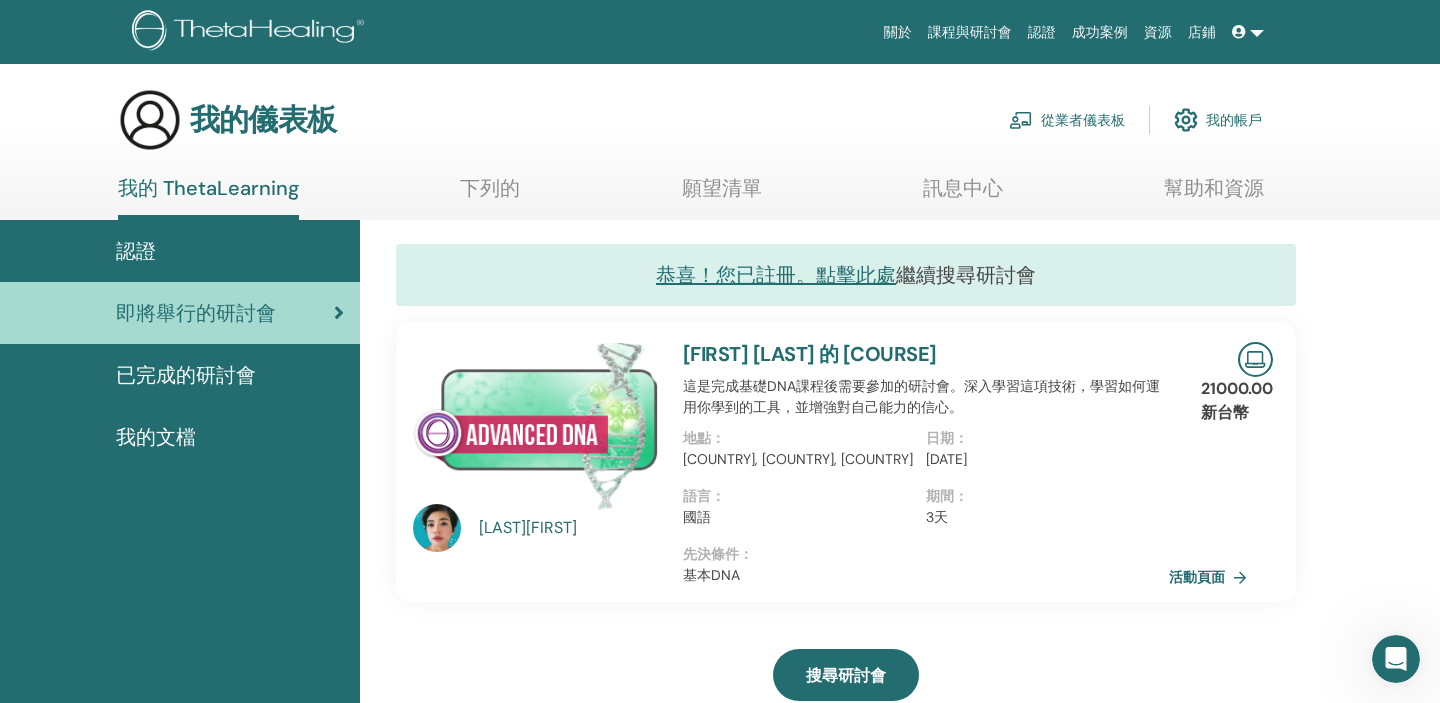 click on "[LAST][FIRST]" at bounding box center [528, 527] 